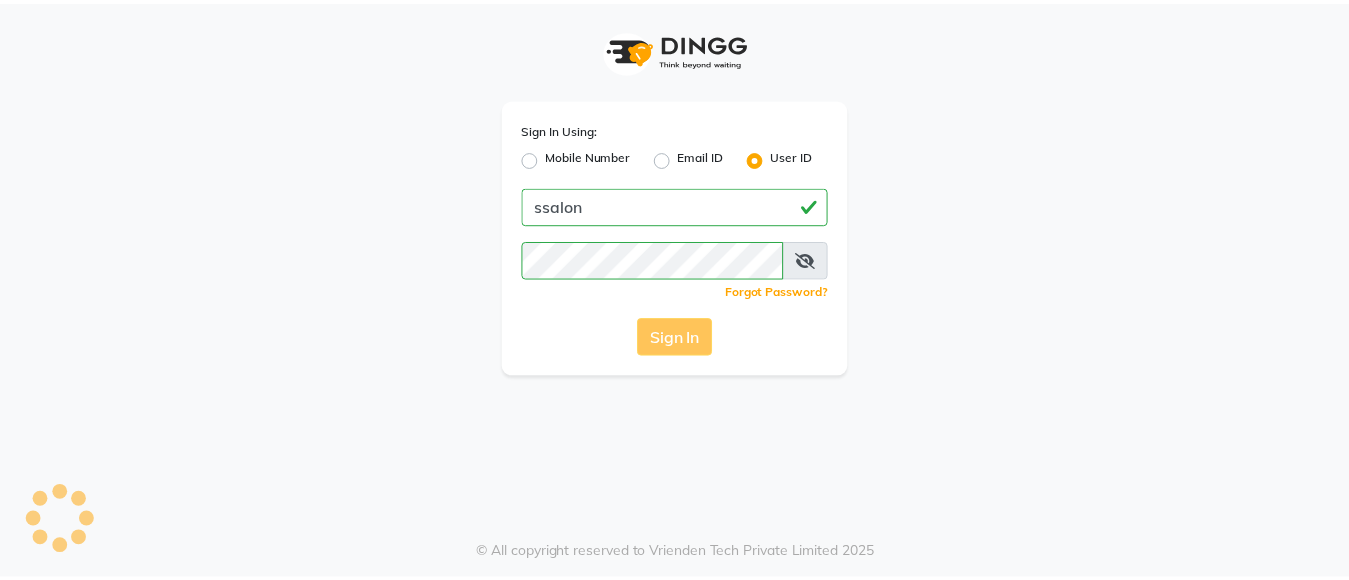 scroll, scrollTop: 0, scrollLeft: 0, axis: both 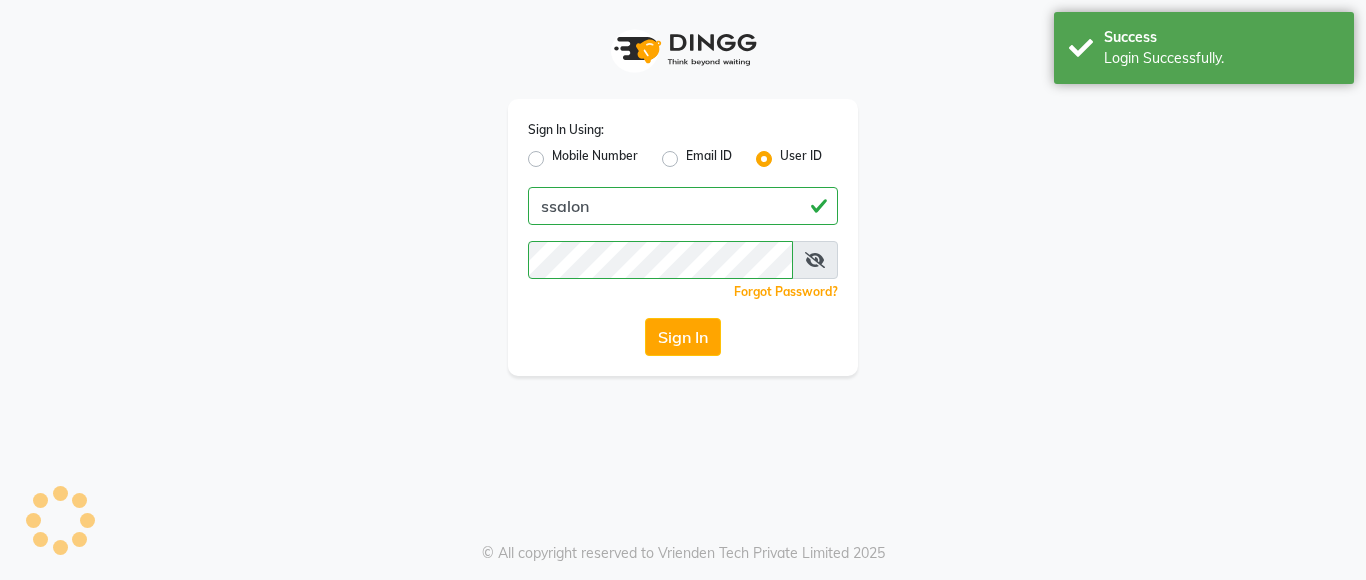 select on "service" 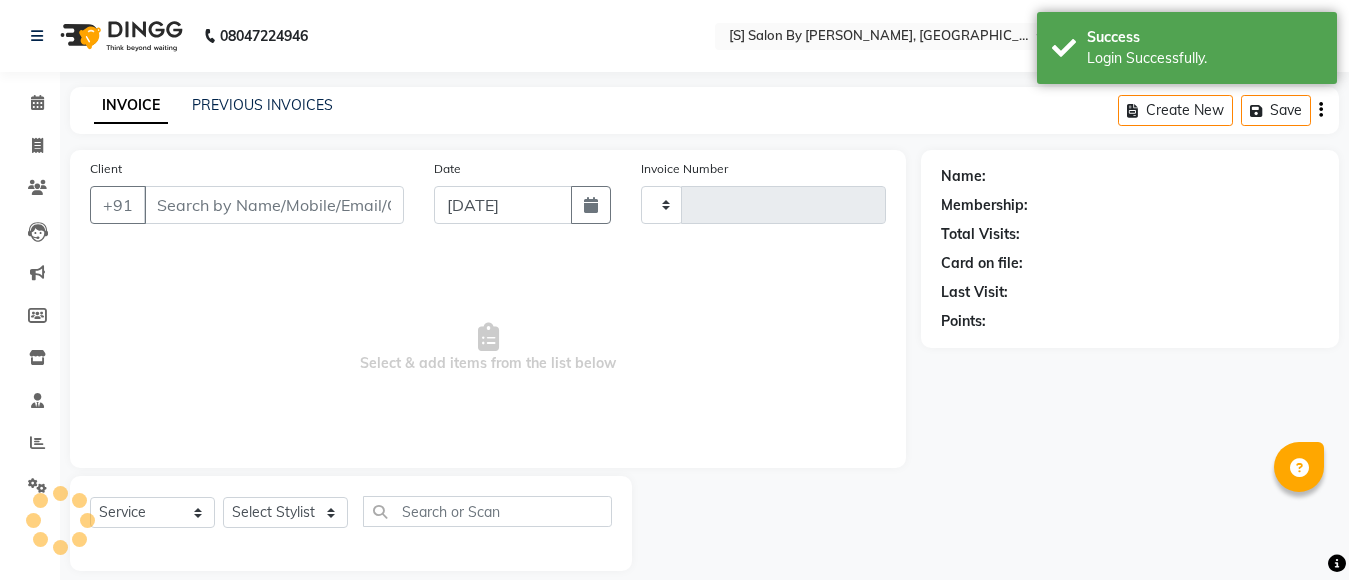 select on "en" 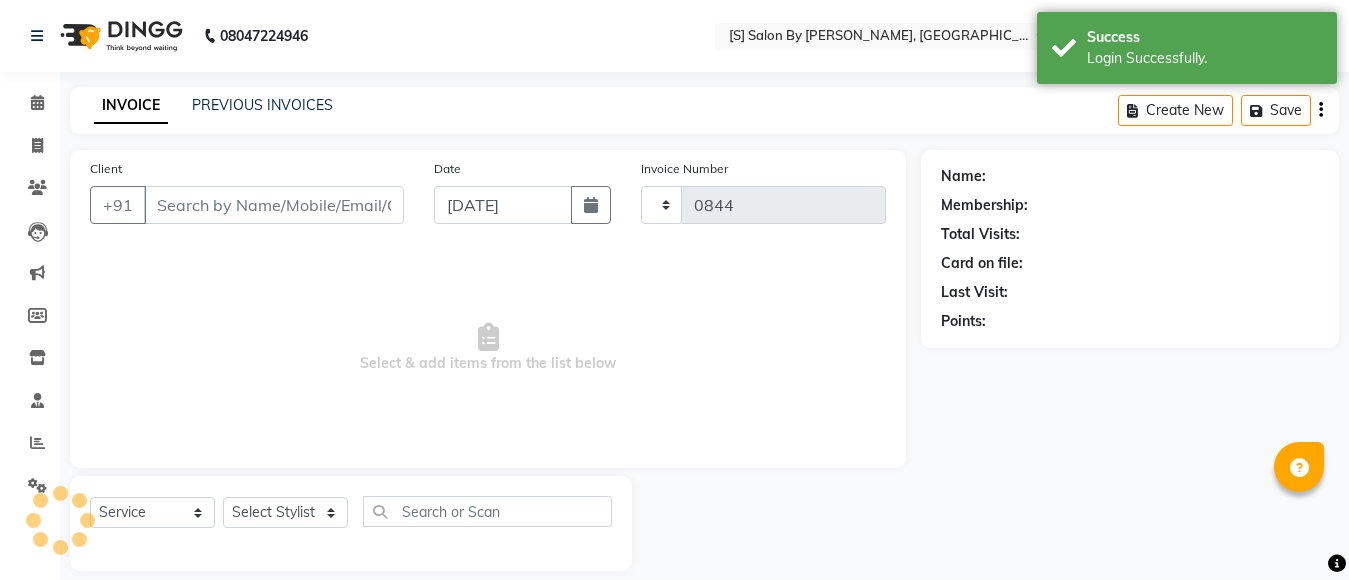 select on "45" 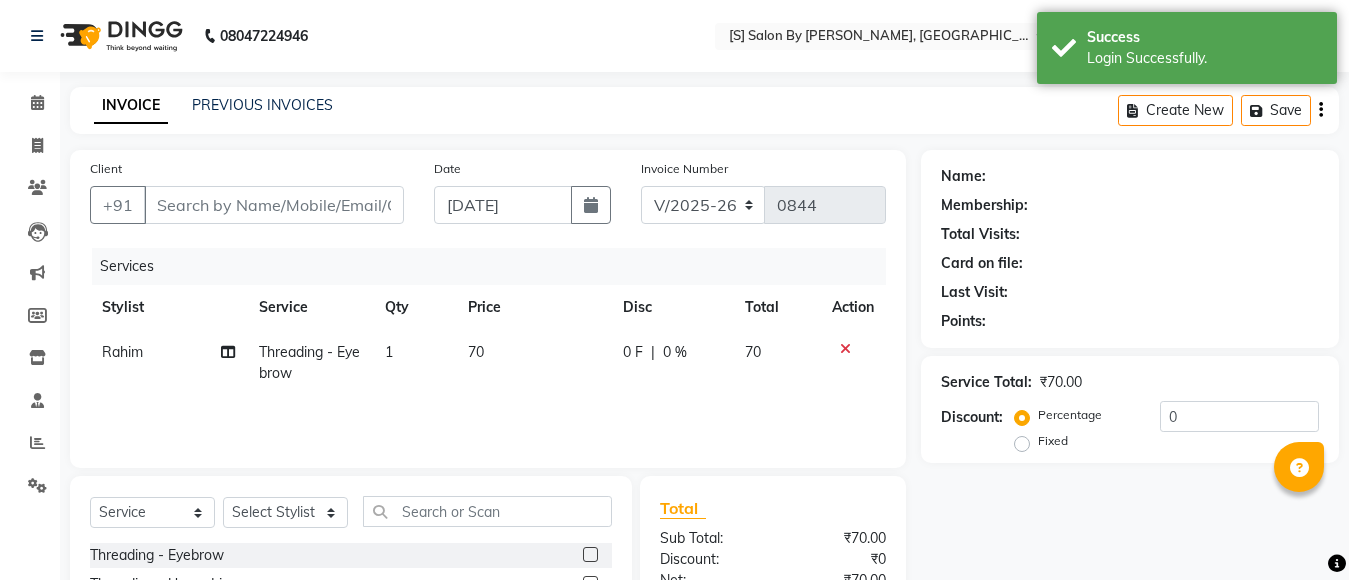 type on "9545051032" 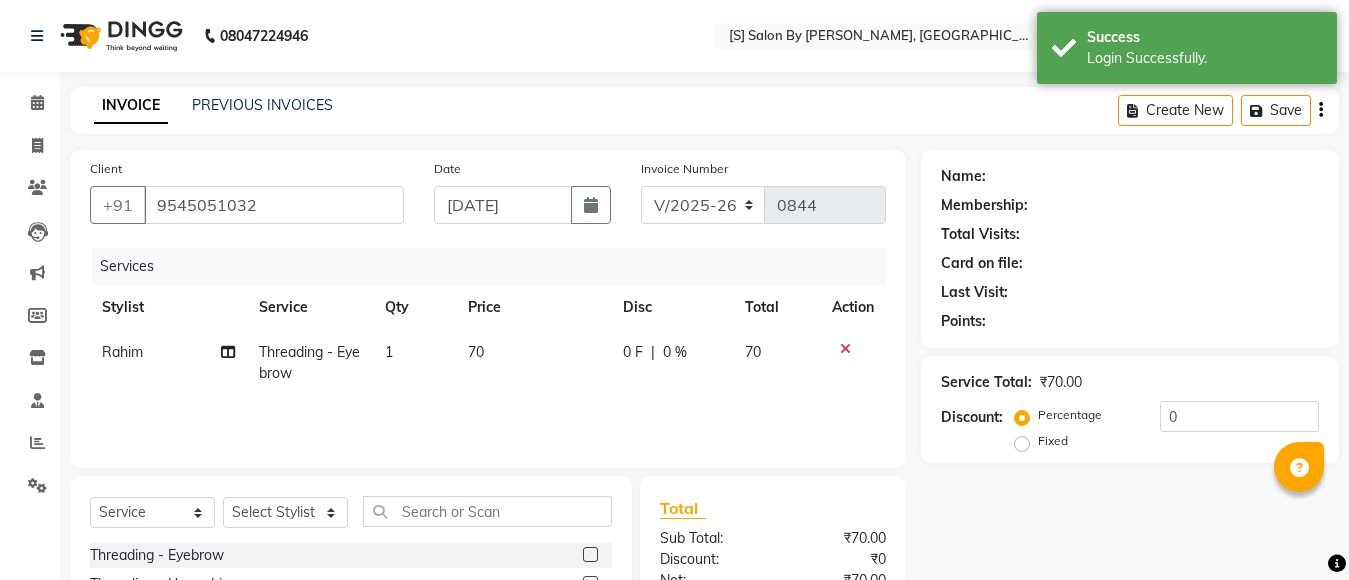 type on "30-11-2024" 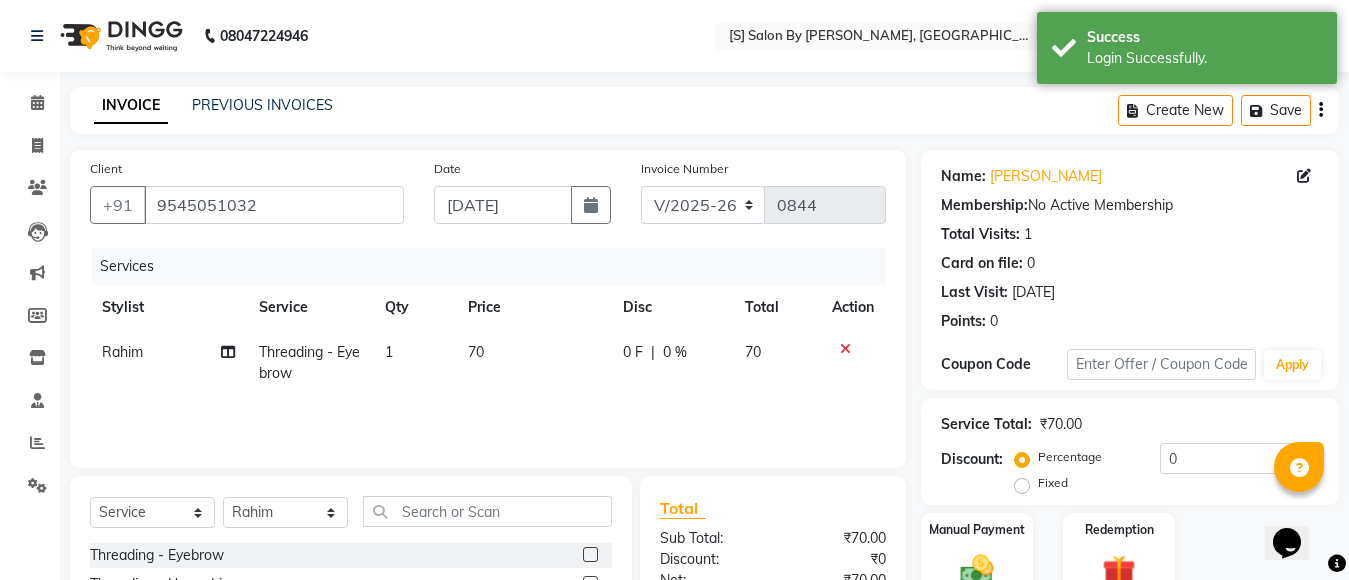 scroll, scrollTop: 0, scrollLeft: 0, axis: both 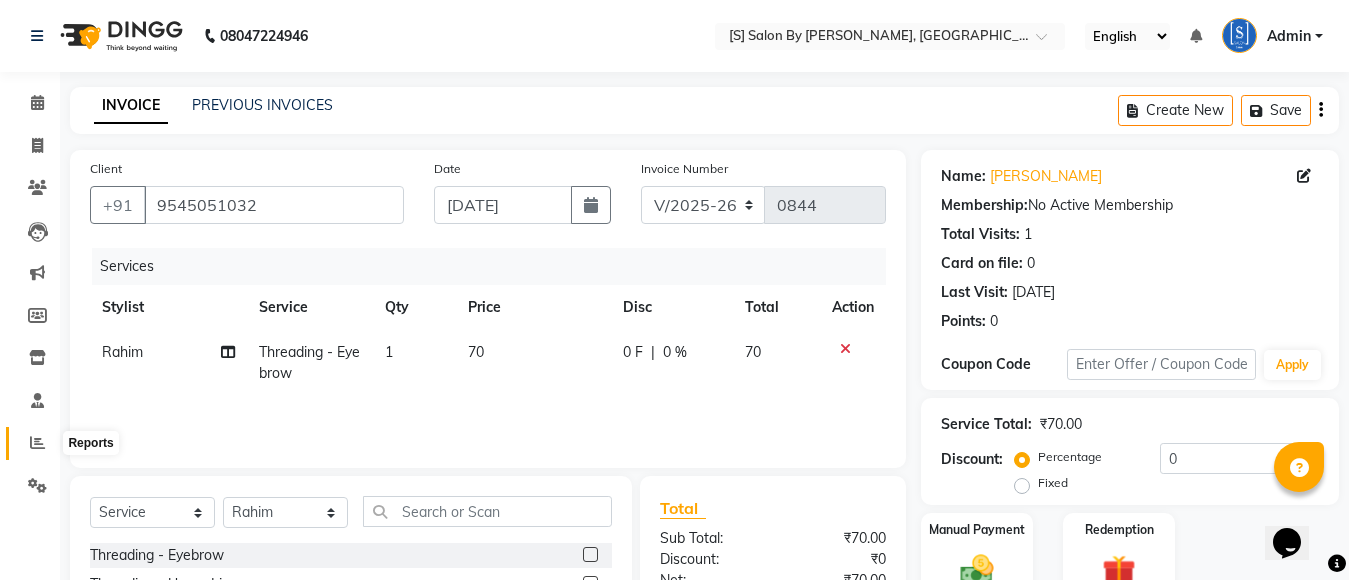 click 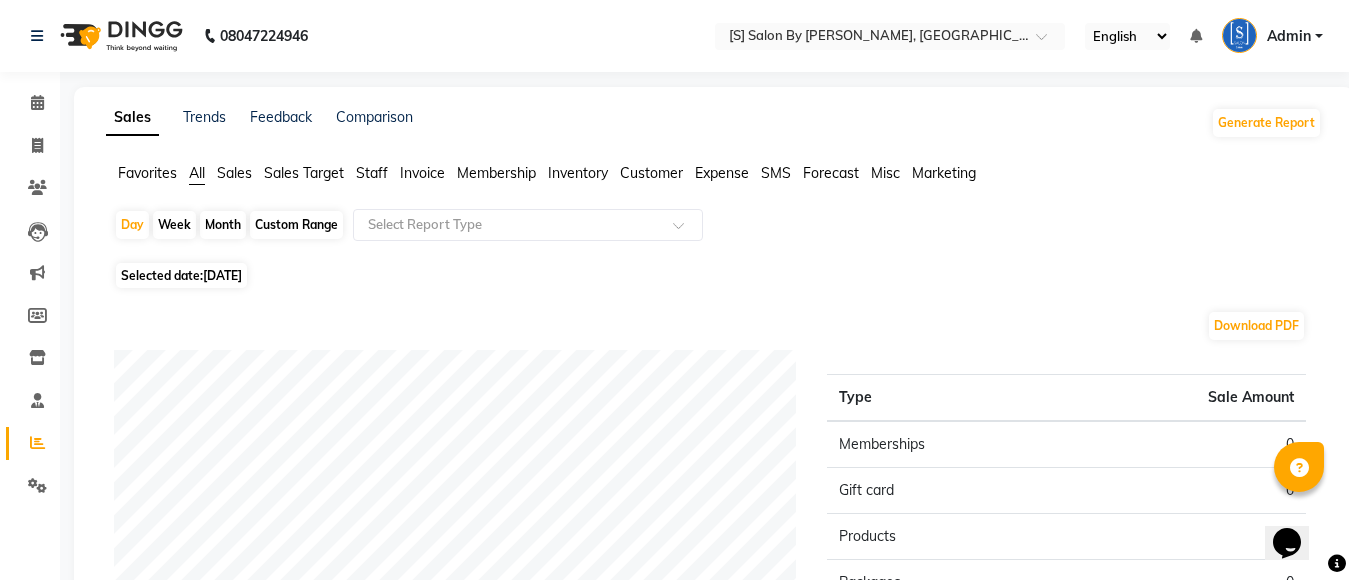 click on "Month" 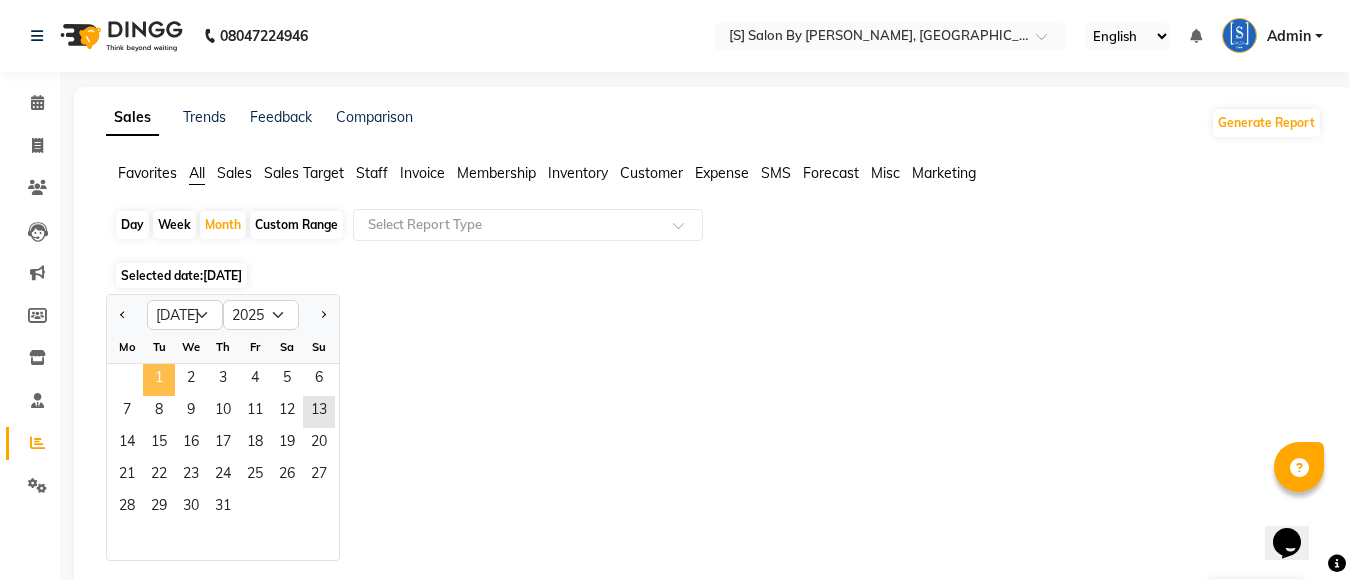click on "1" 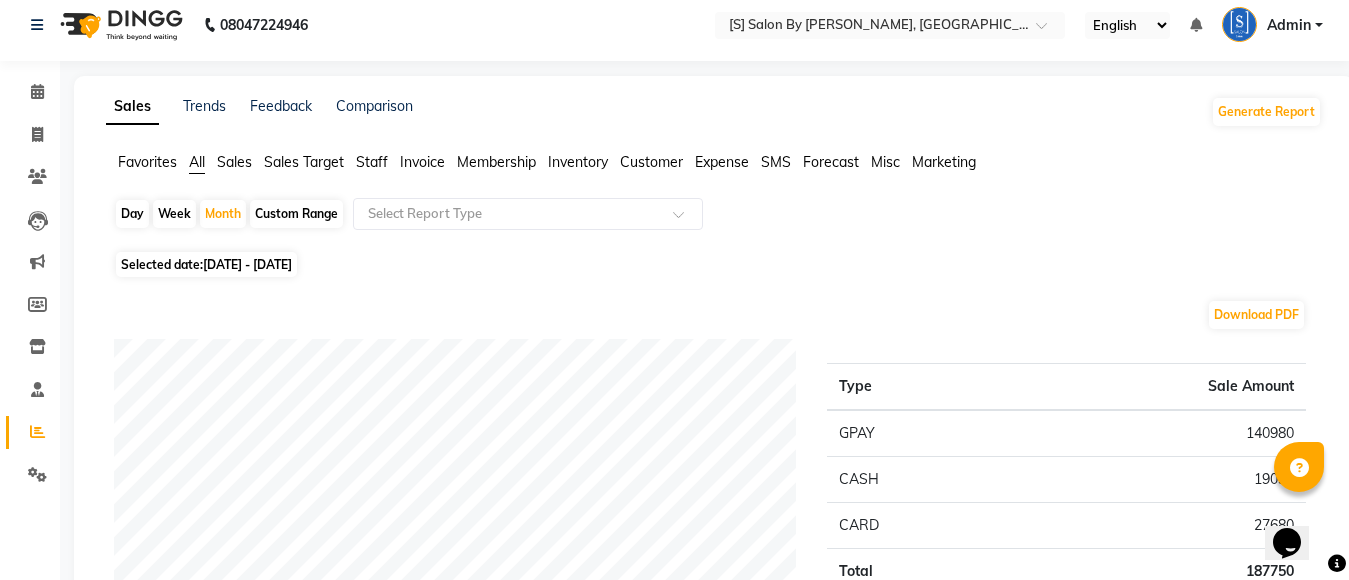 scroll, scrollTop: 0, scrollLeft: 0, axis: both 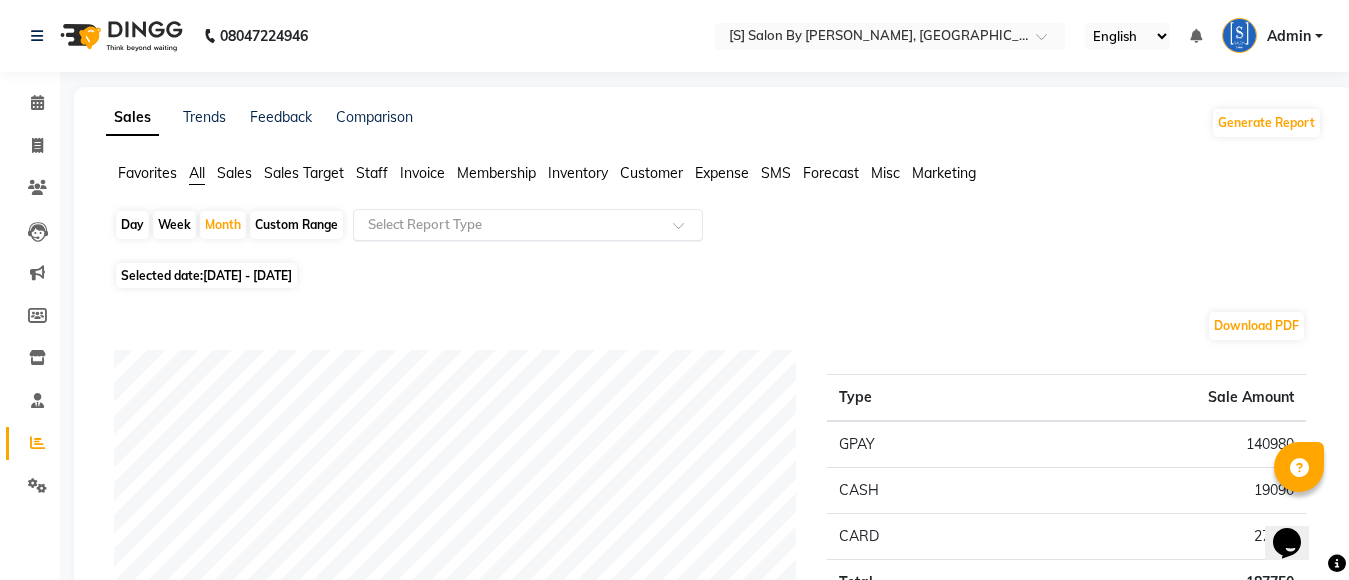 click 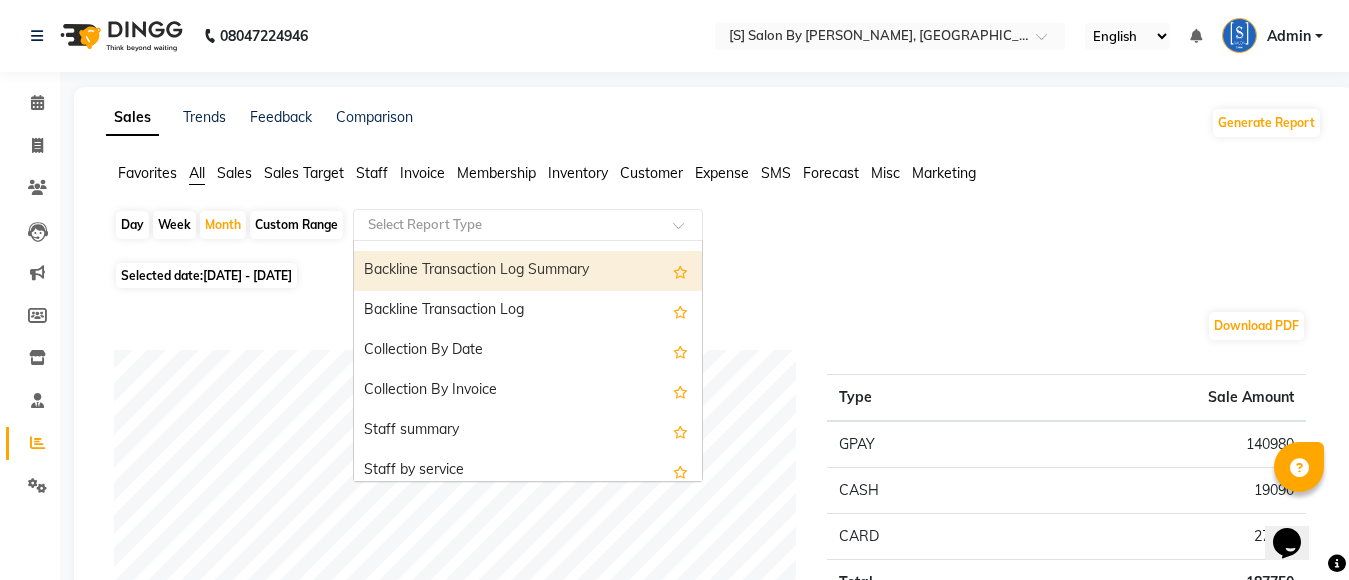 scroll, scrollTop: 600, scrollLeft: 0, axis: vertical 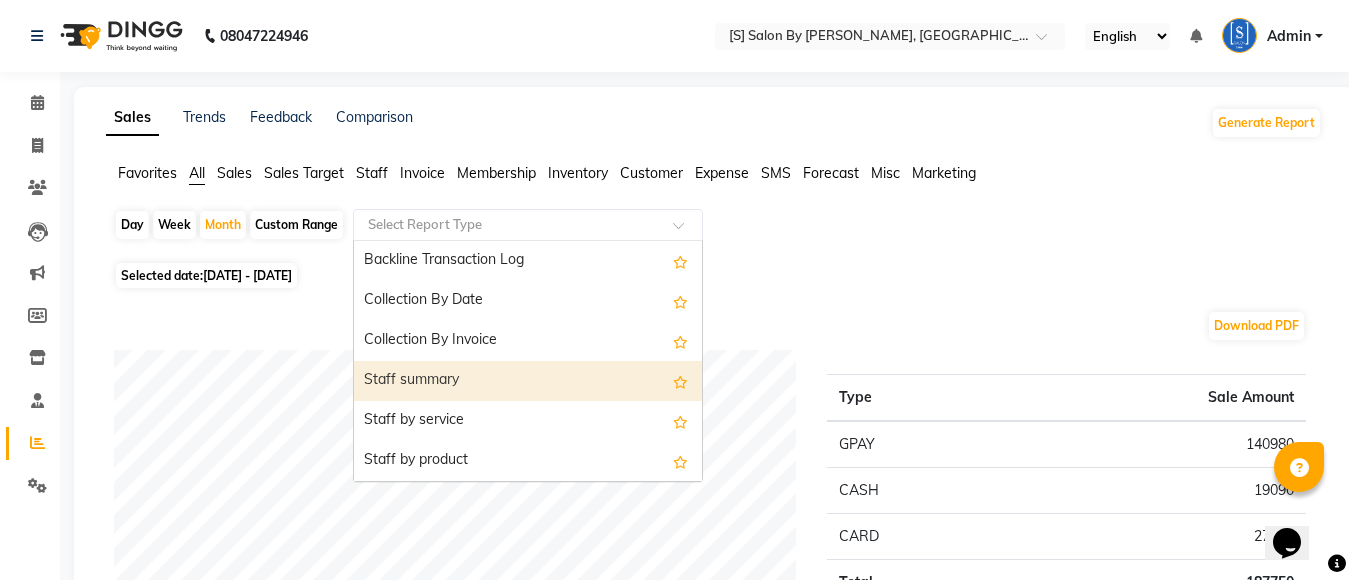 click on "Staff summary" at bounding box center (528, 381) 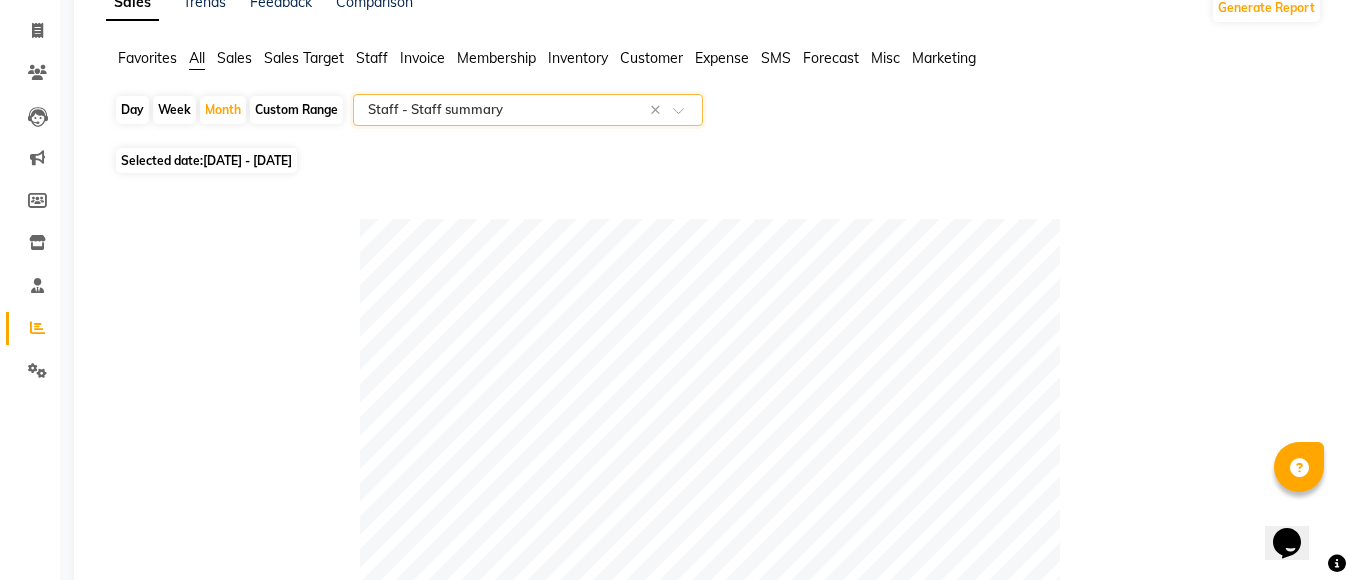 scroll, scrollTop: 0, scrollLeft: 0, axis: both 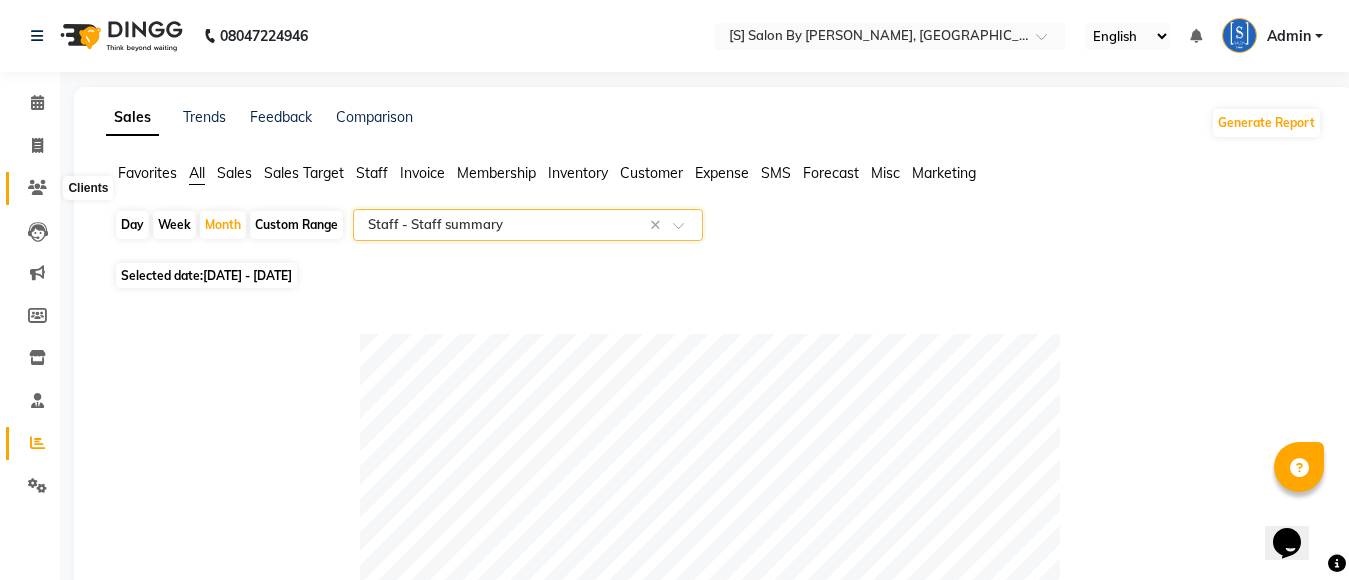 click 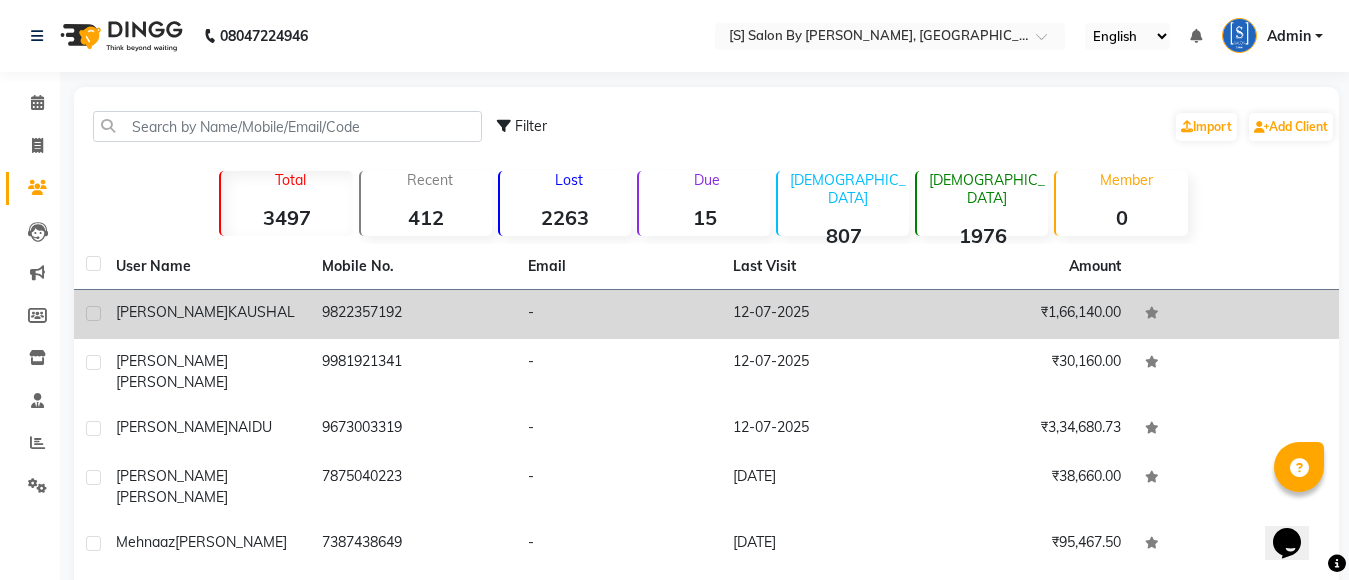 click 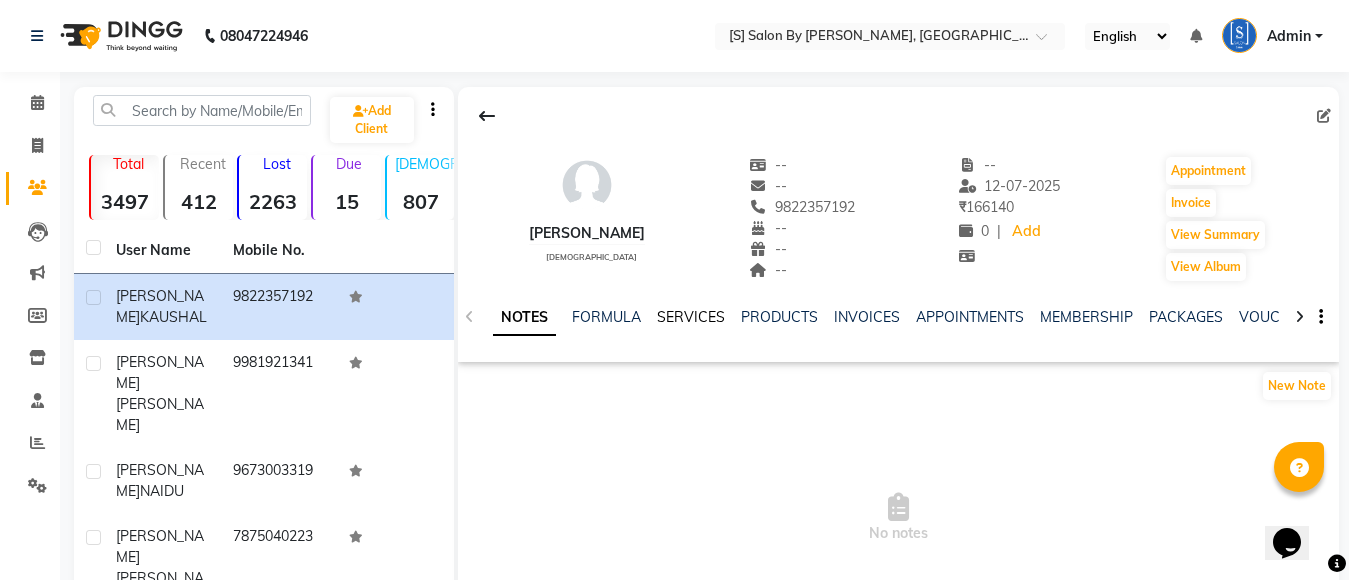 click on "SERVICES" 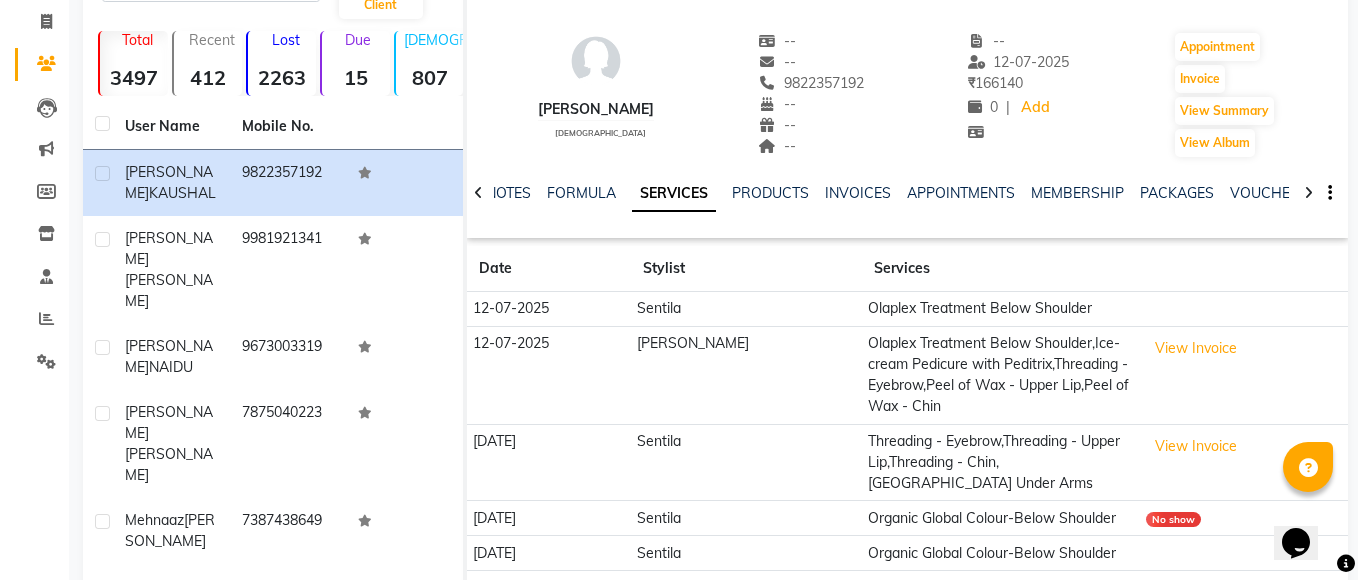 scroll, scrollTop: 200, scrollLeft: 0, axis: vertical 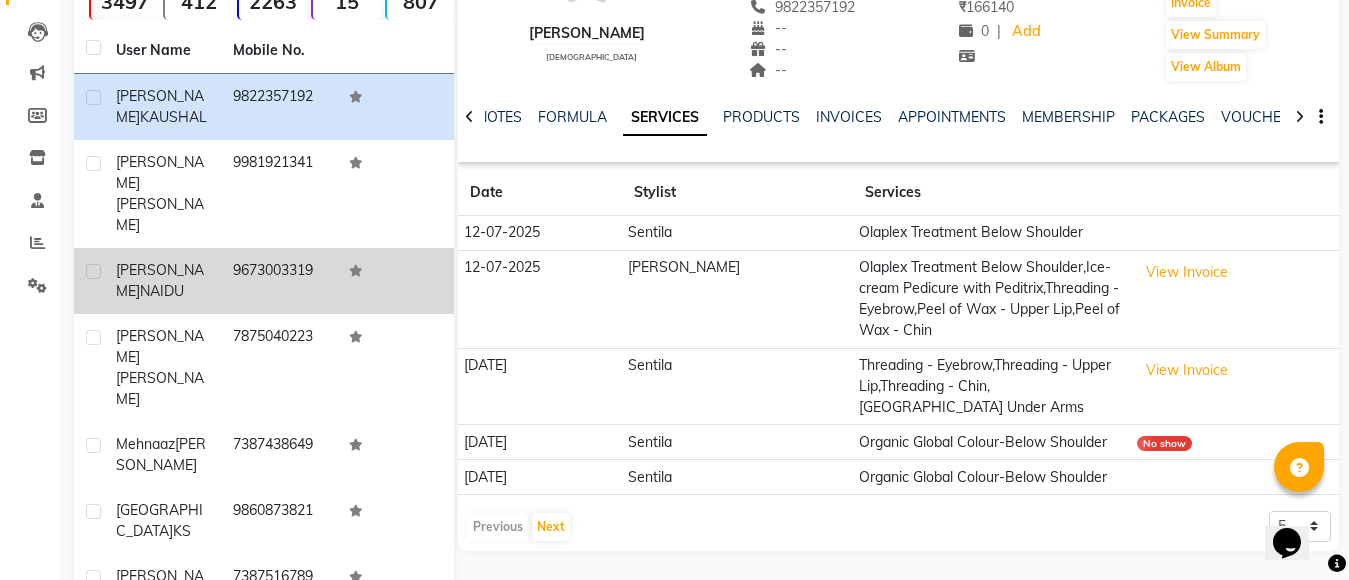 click 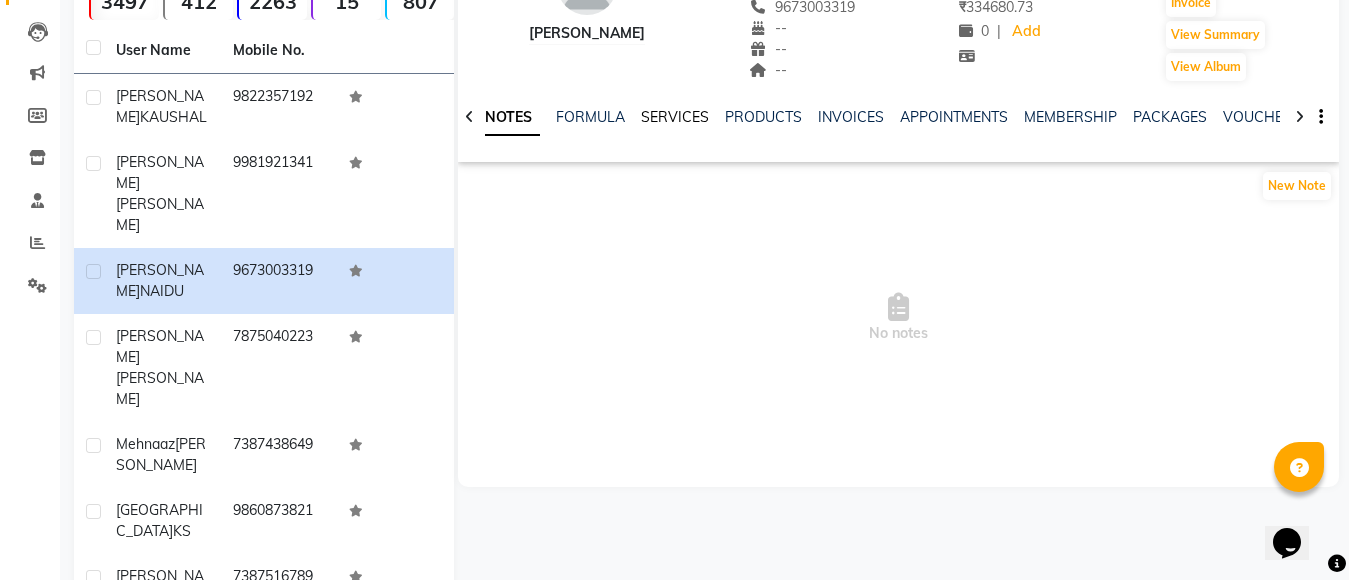 click on "SERVICES" 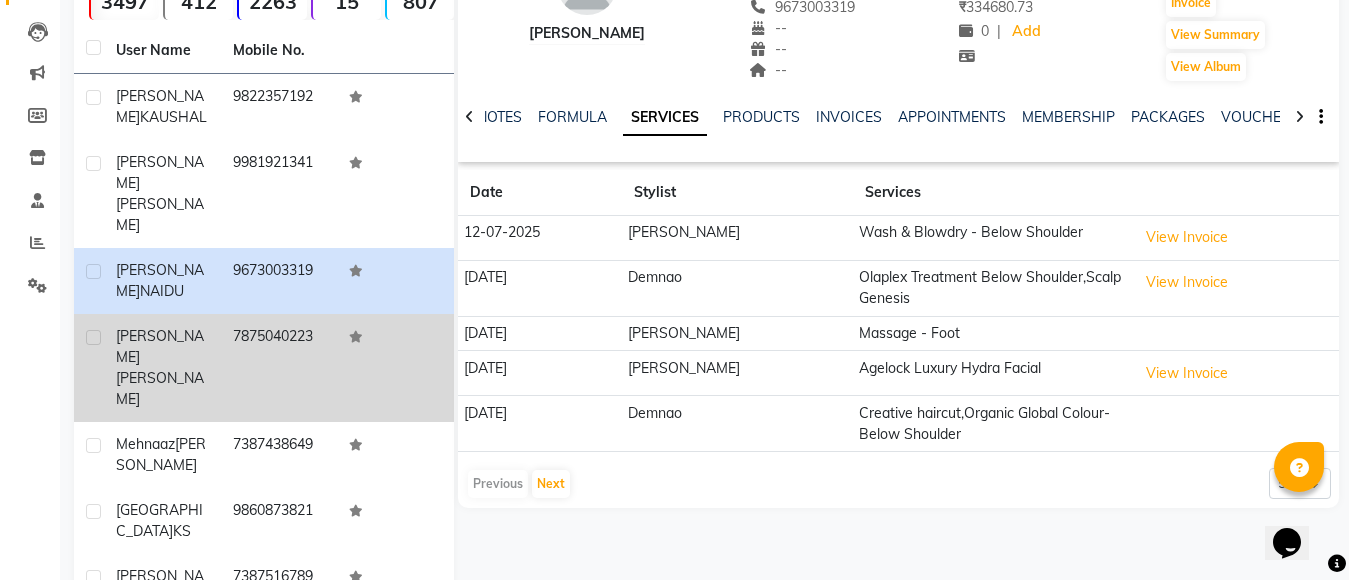 click 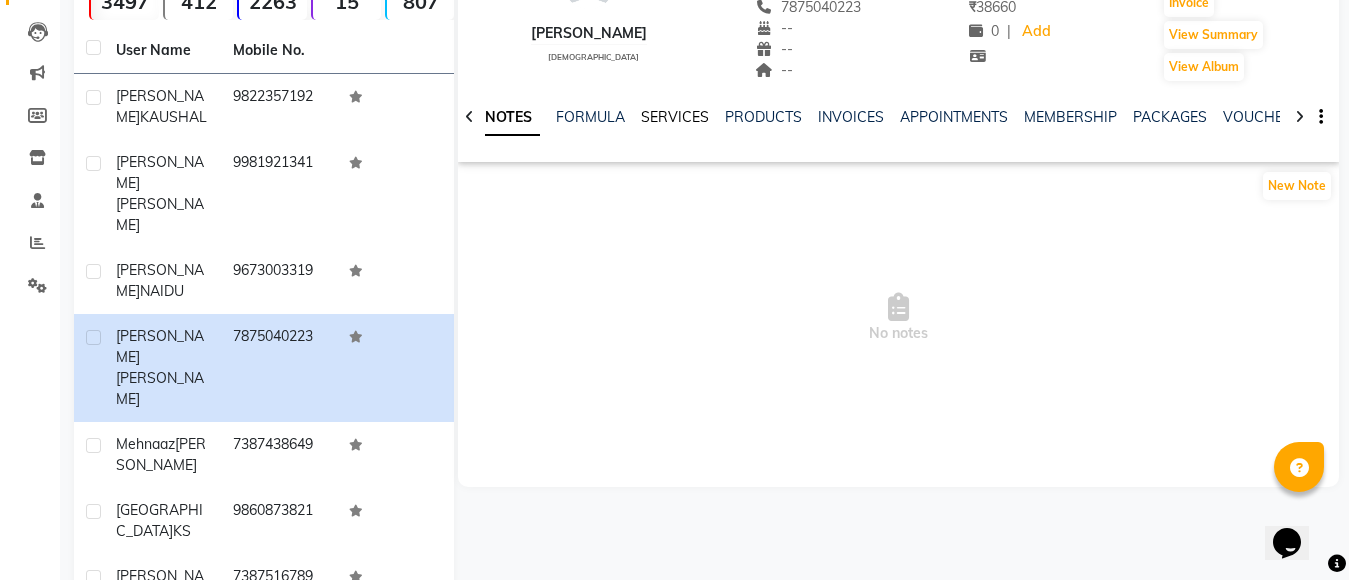 click on "SERVICES" 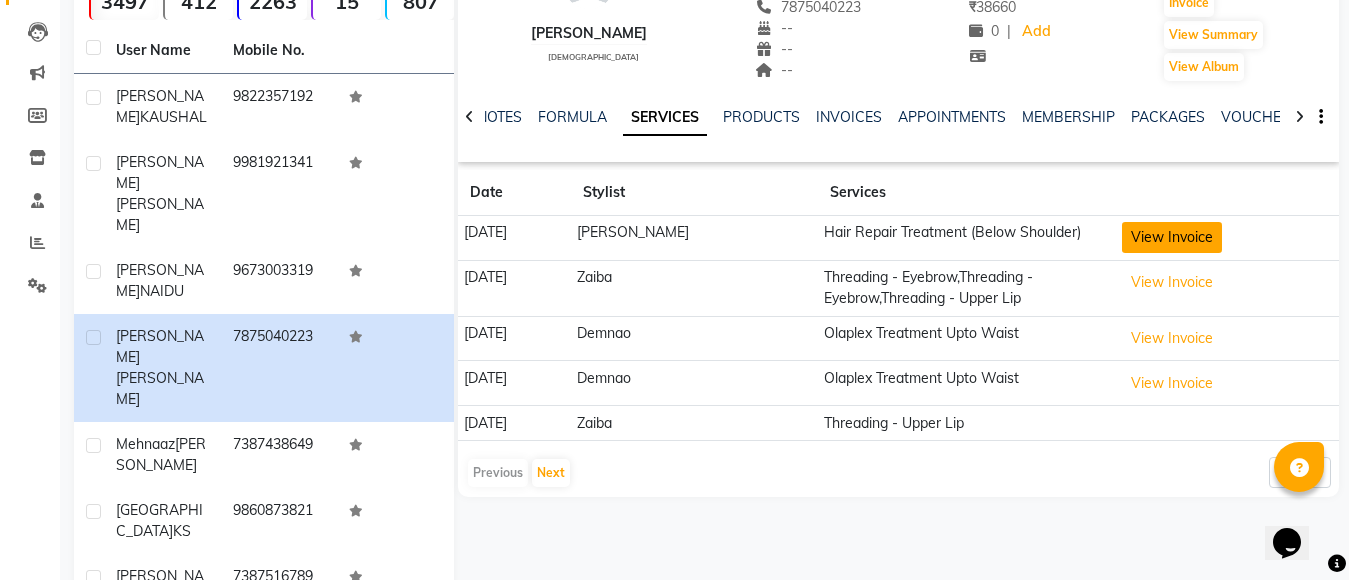 click on "View Invoice" 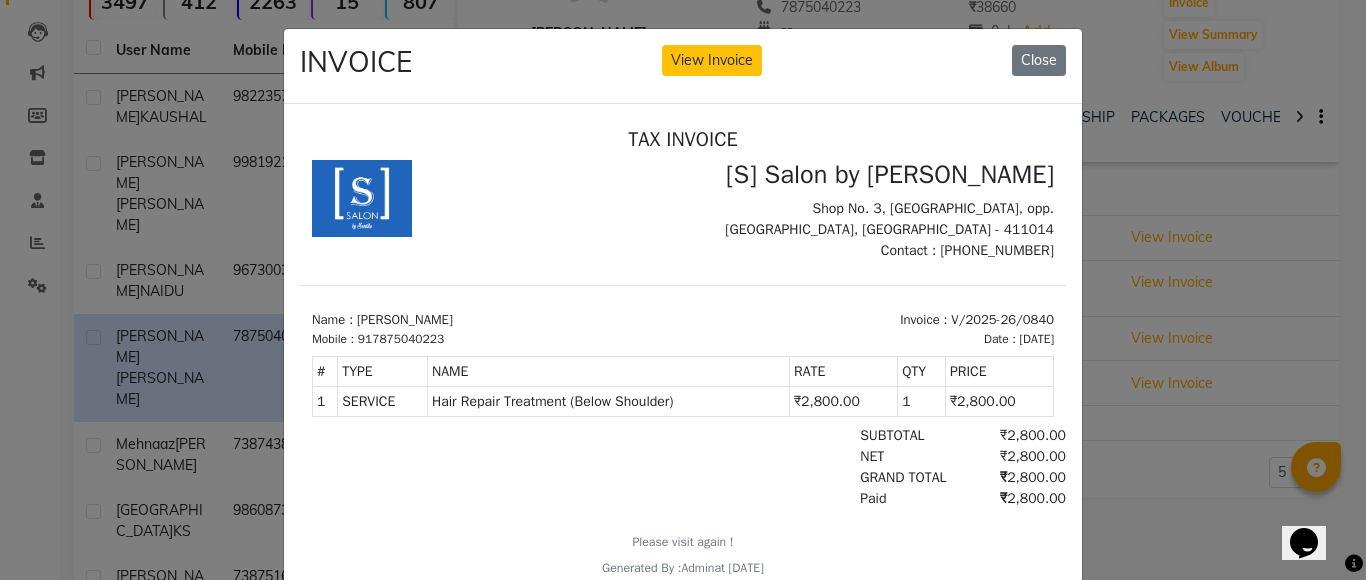 click on "[S] Salon by Sentila" at bounding box center (874, 174) 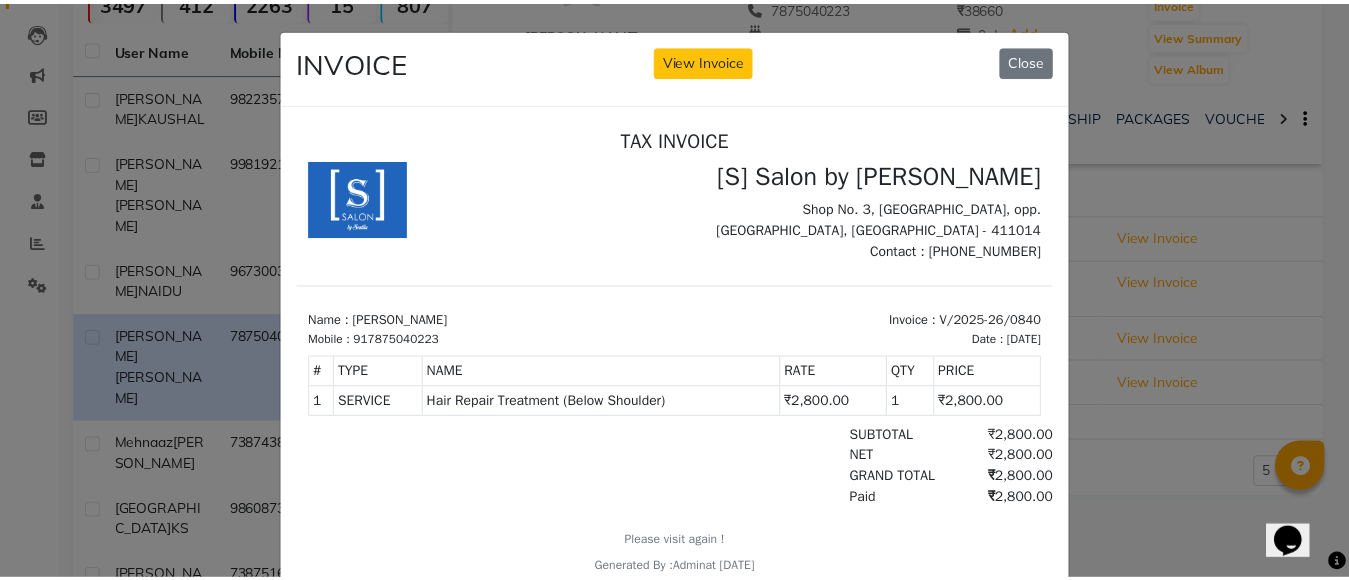 scroll, scrollTop: 0, scrollLeft: 0, axis: both 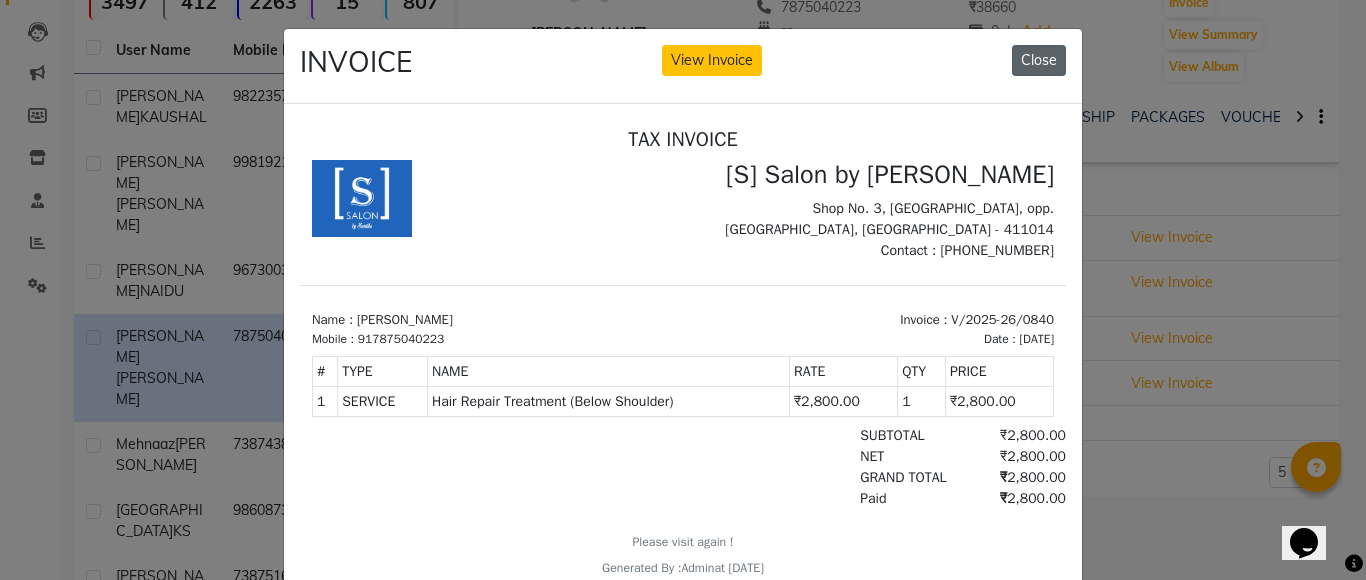 click on "Close" 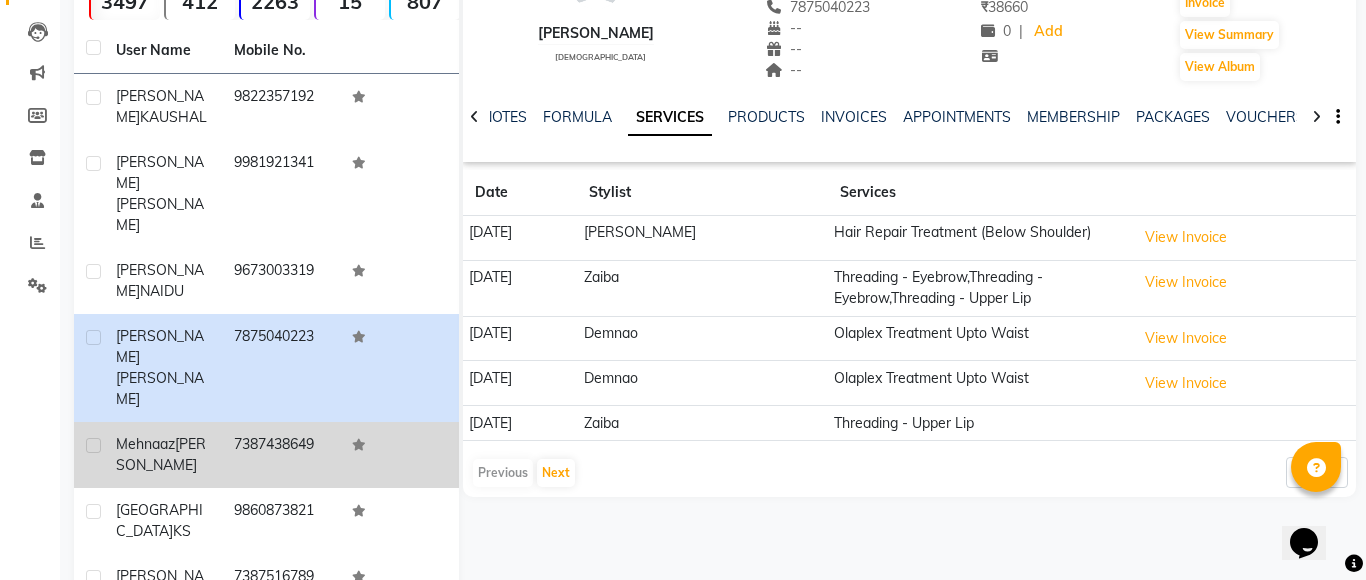 drag, startPoint x: 460, startPoint y: 322, endPoint x: 365, endPoint y: 371, distance: 106.89247 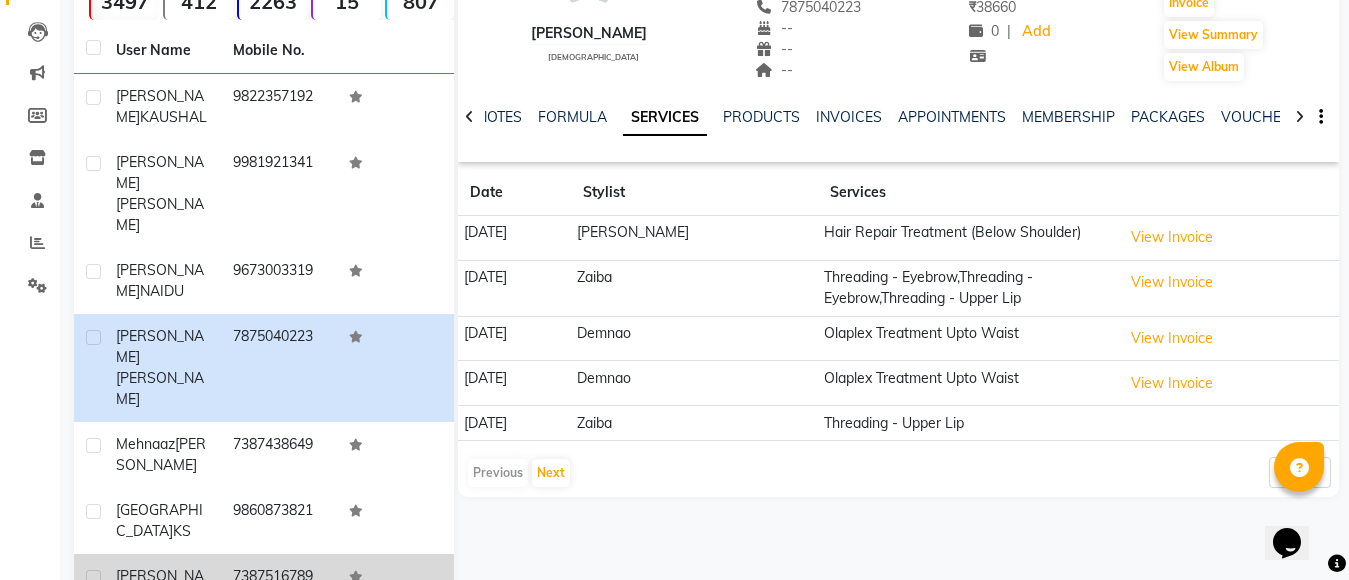 drag, startPoint x: 365, startPoint y: 371, endPoint x: 346, endPoint y: 474, distance: 104.73777 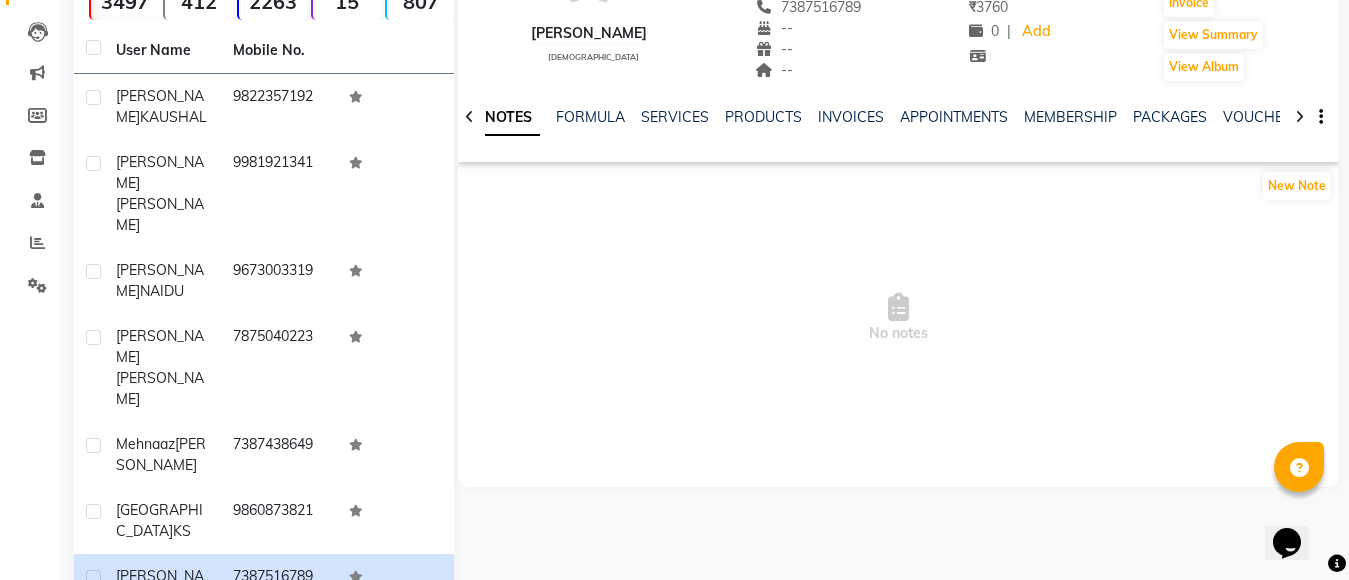 click on "SERVICES" 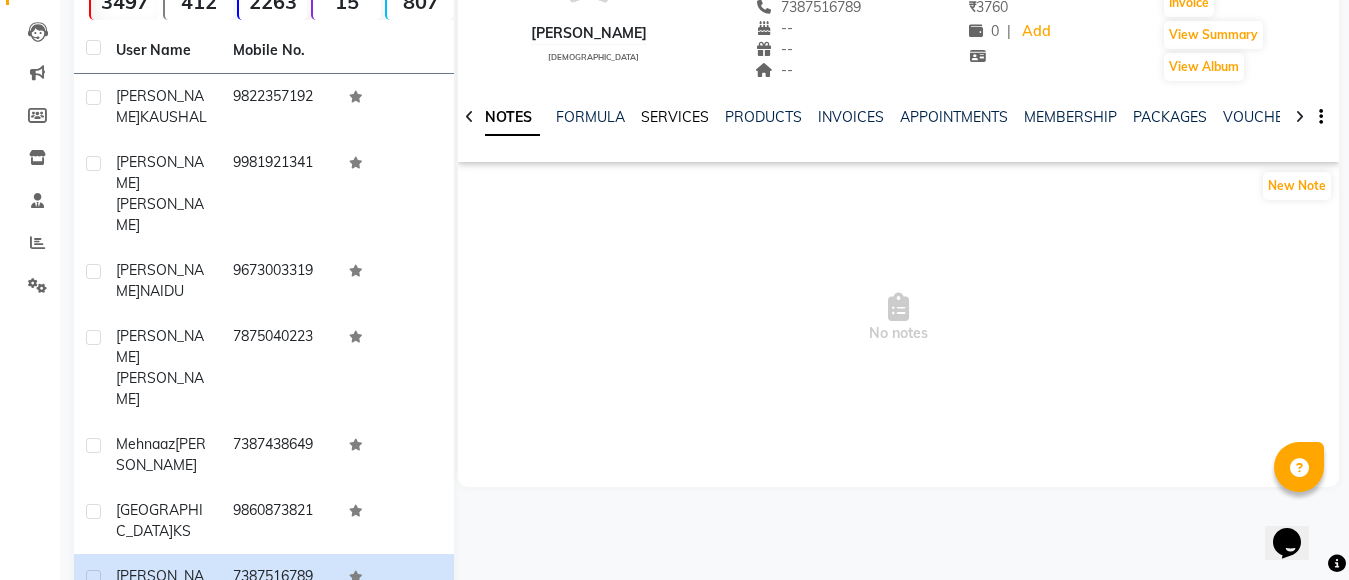 click on "SERVICES" 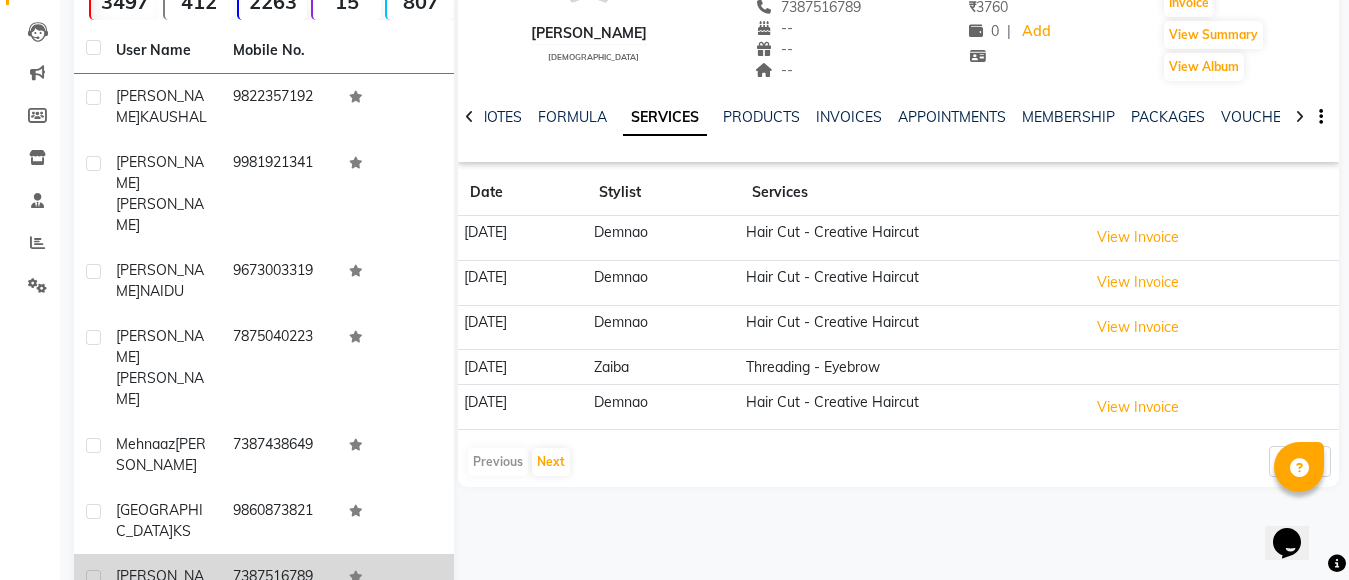 scroll, scrollTop: 46, scrollLeft: 0, axis: vertical 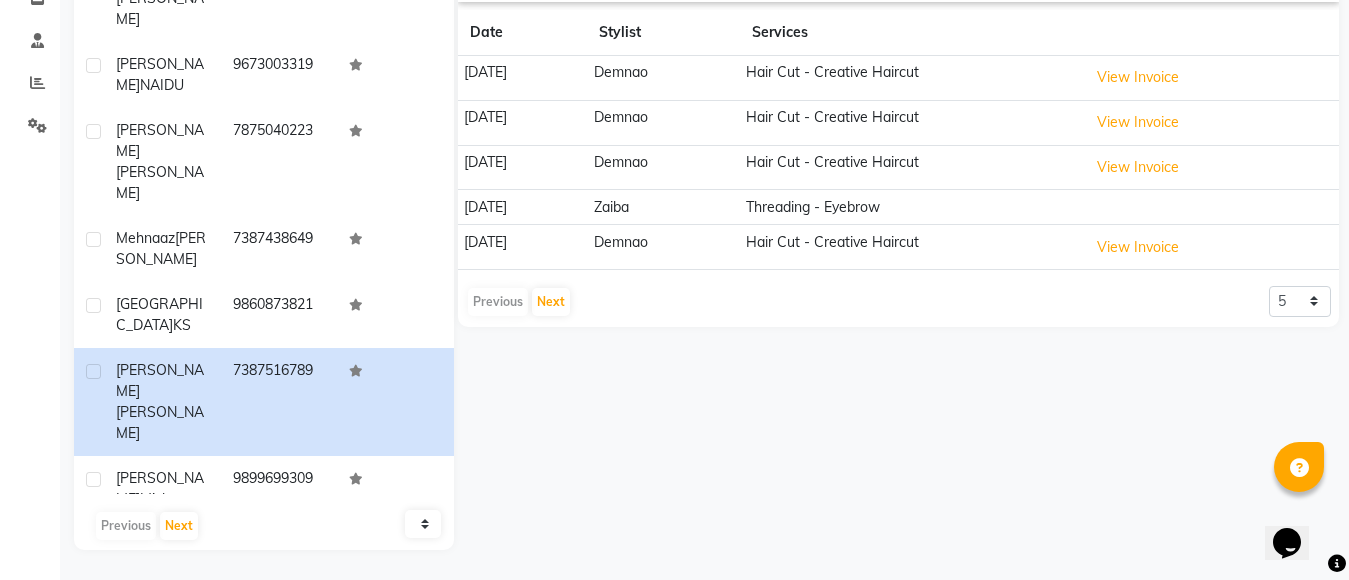 click 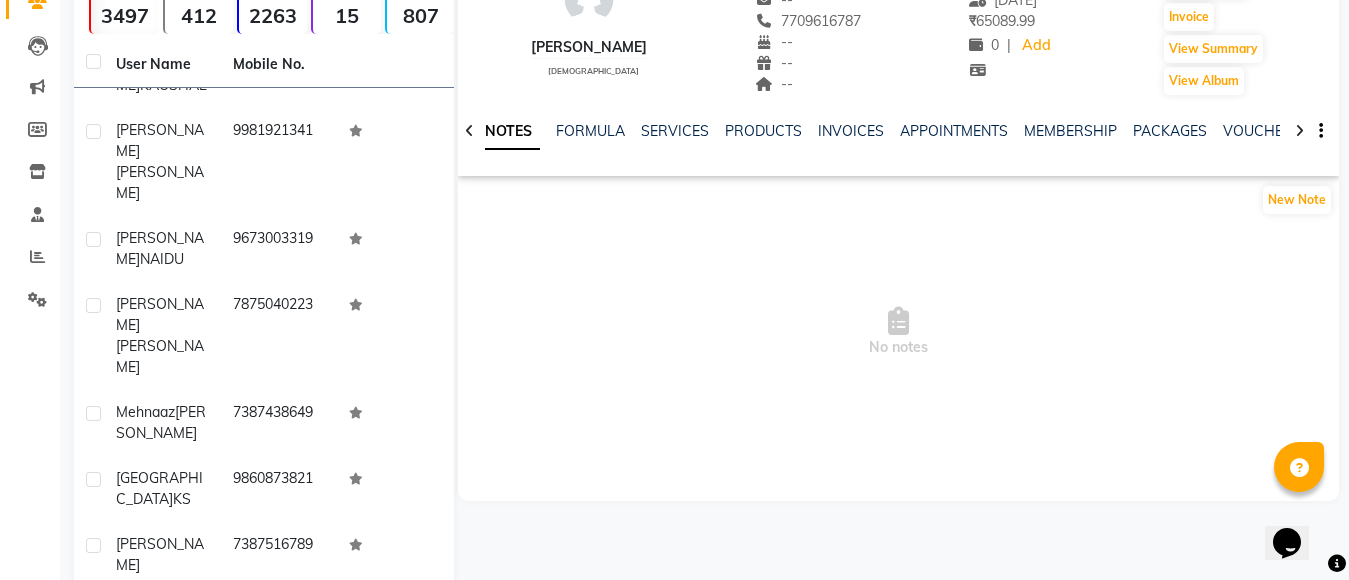 scroll, scrollTop: 0, scrollLeft: 0, axis: both 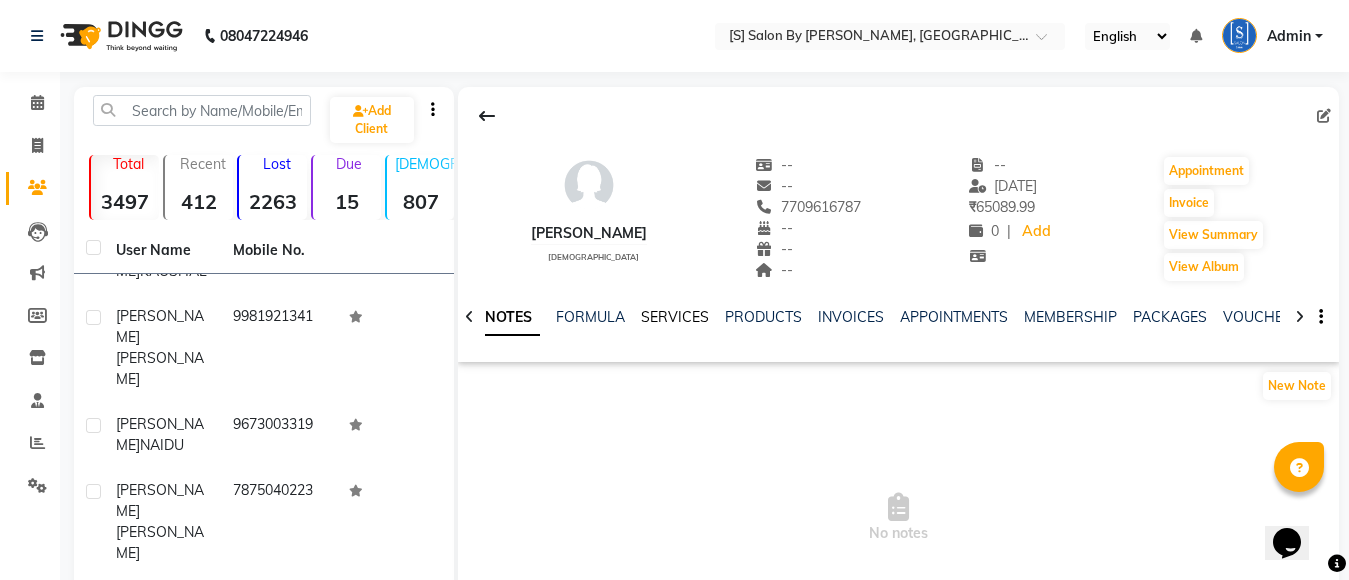 click on "SERVICES" 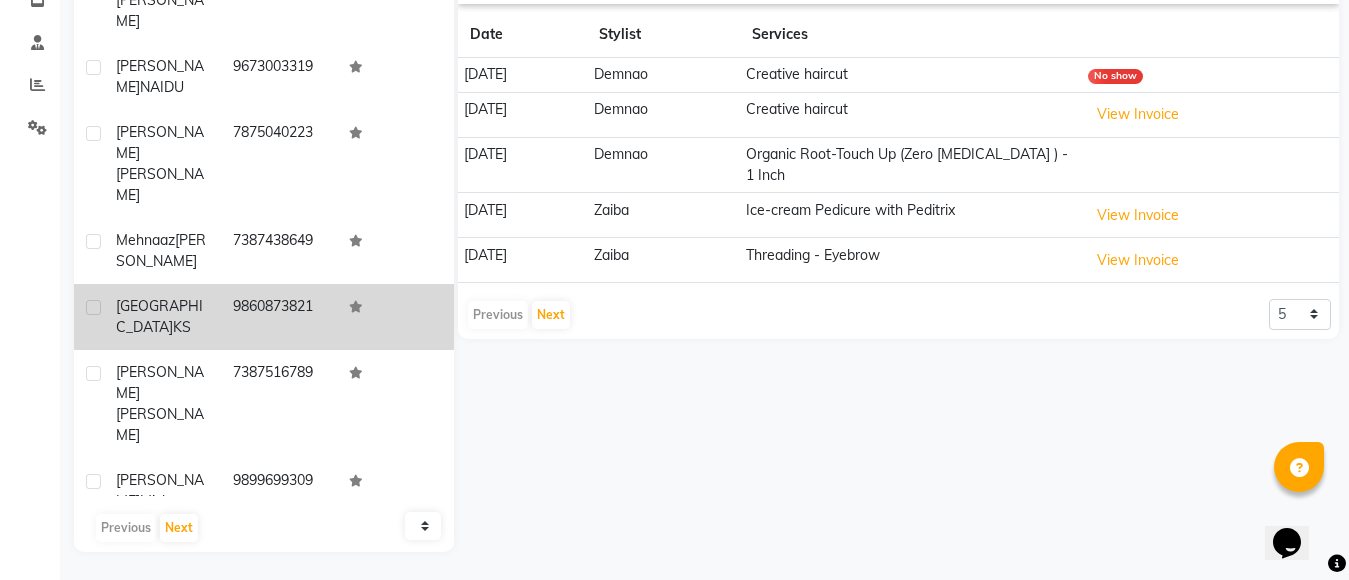 scroll, scrollTop: 360, scrollLeft: 0, axis: vertical 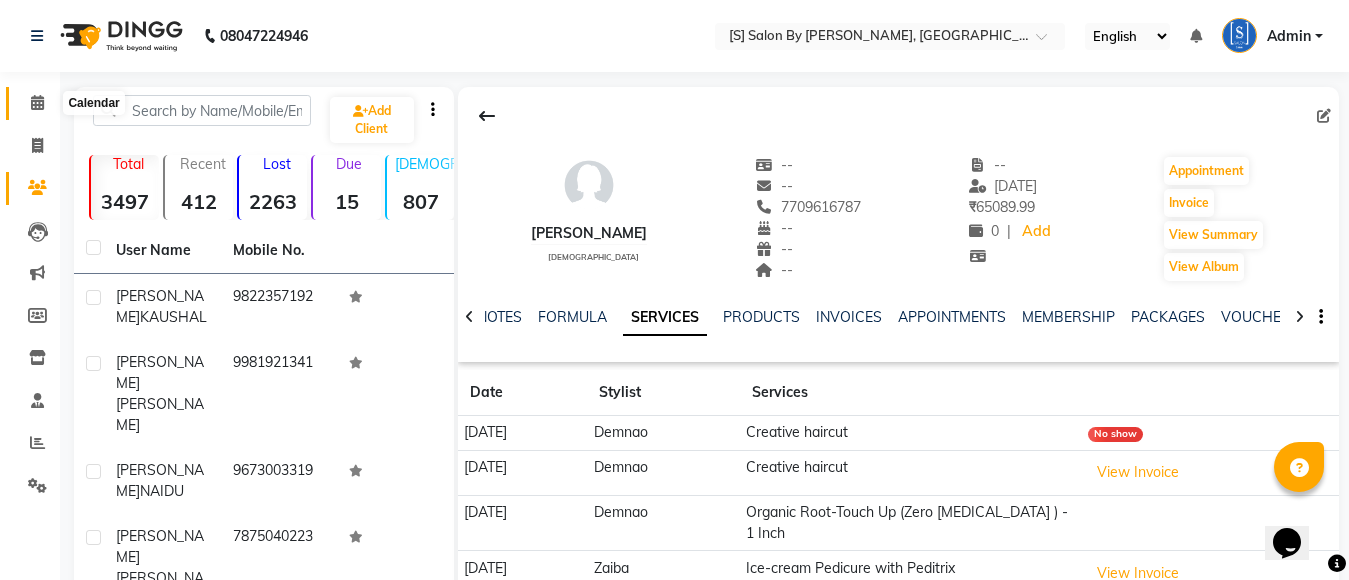 click 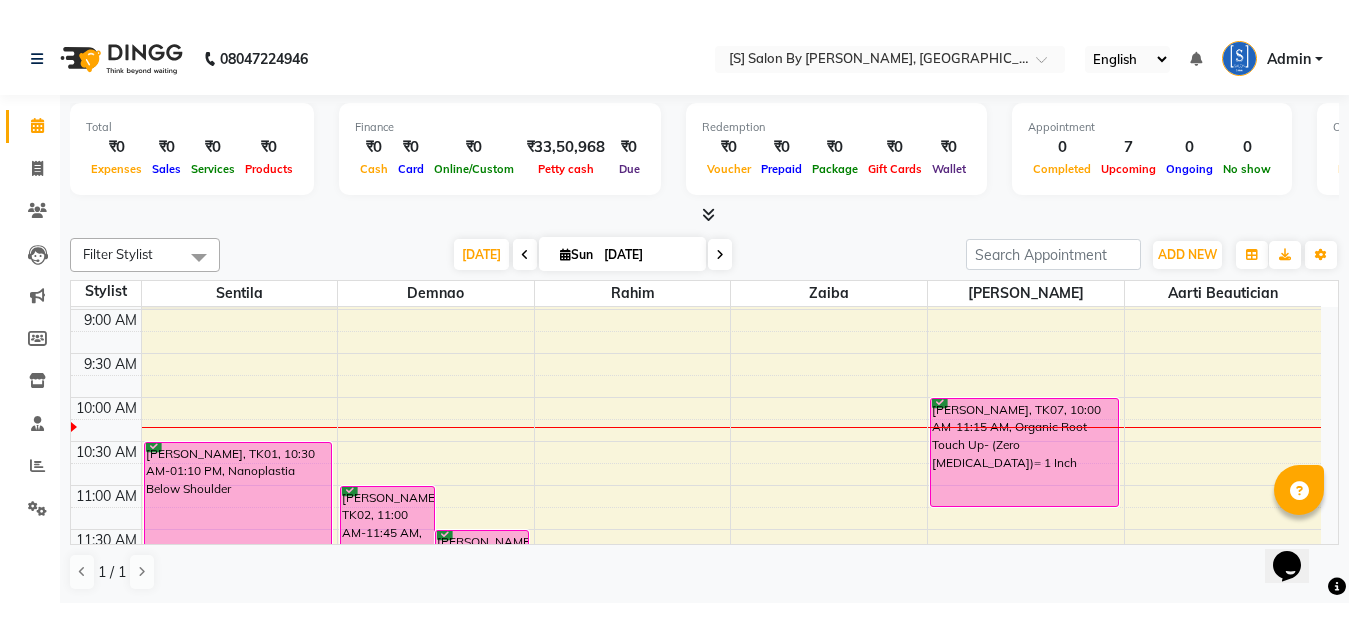 scroll, scrollTop: 170, scrollLeft: 0, axis: vertical 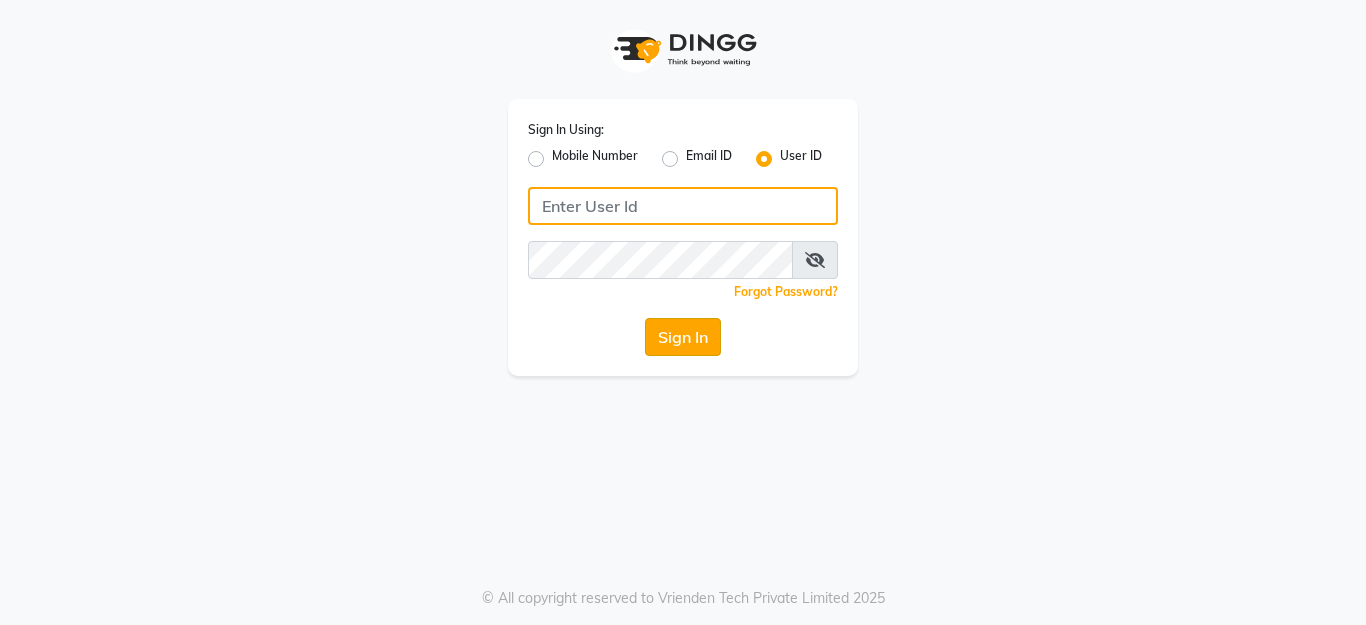 type on "ssalon" 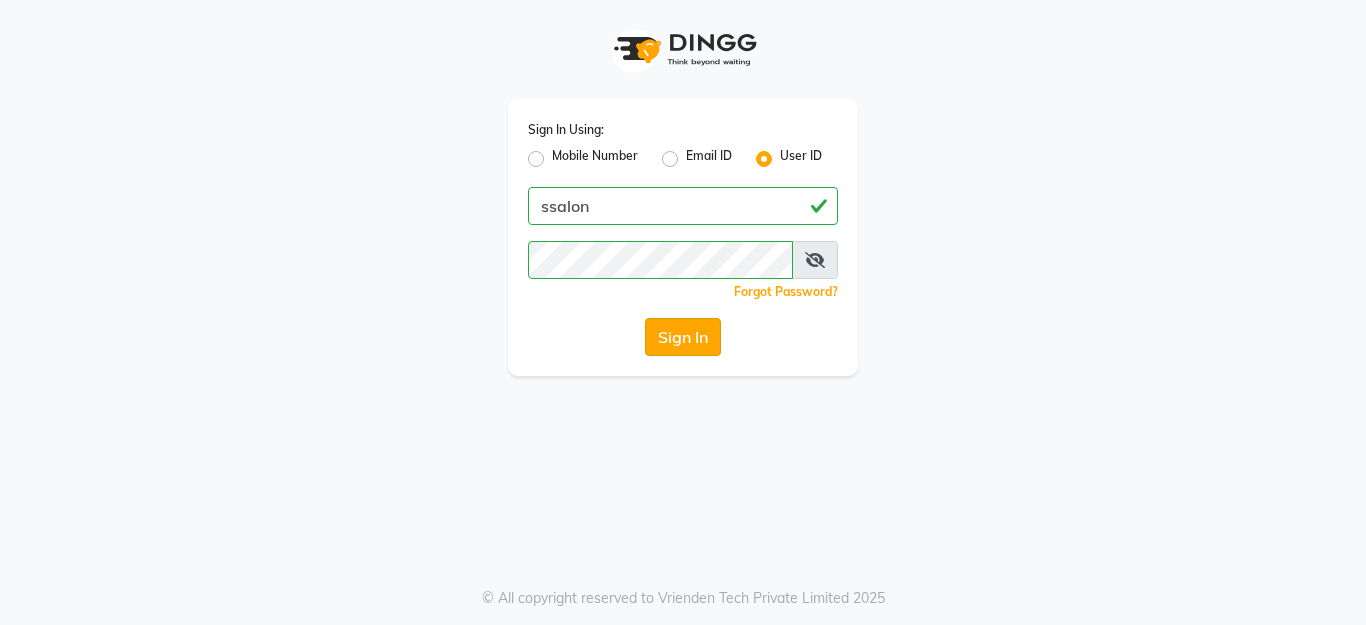 click on "Sign In" 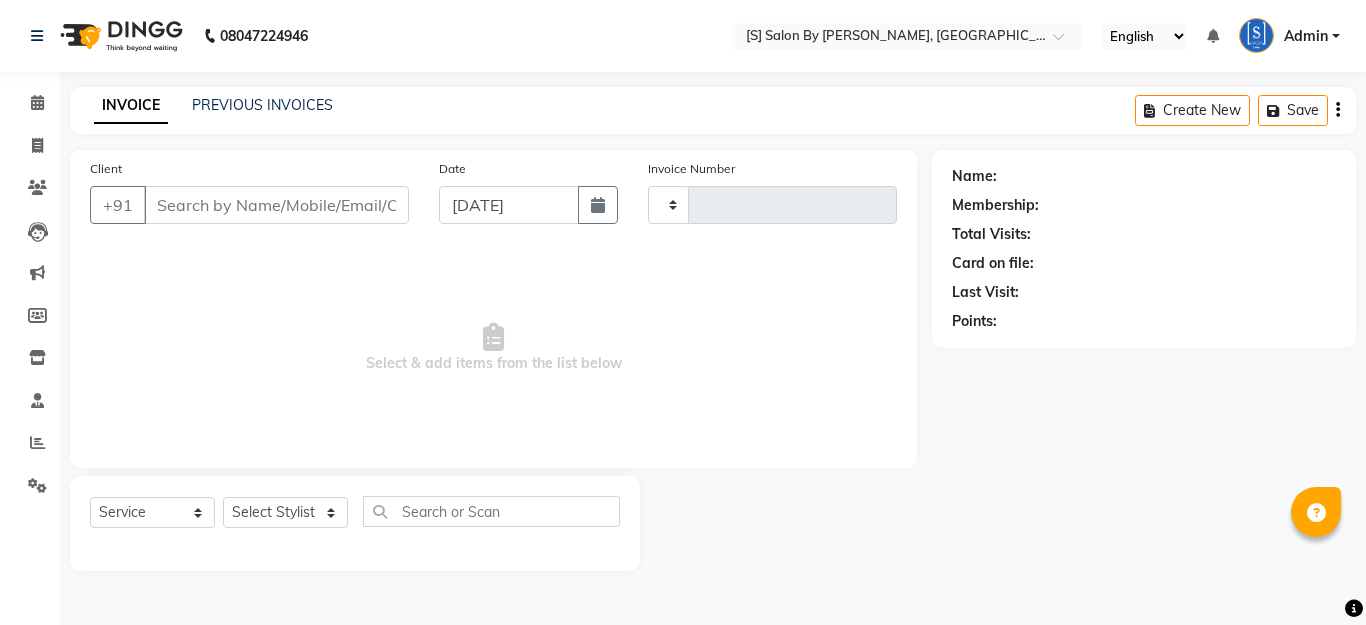 select on "en" 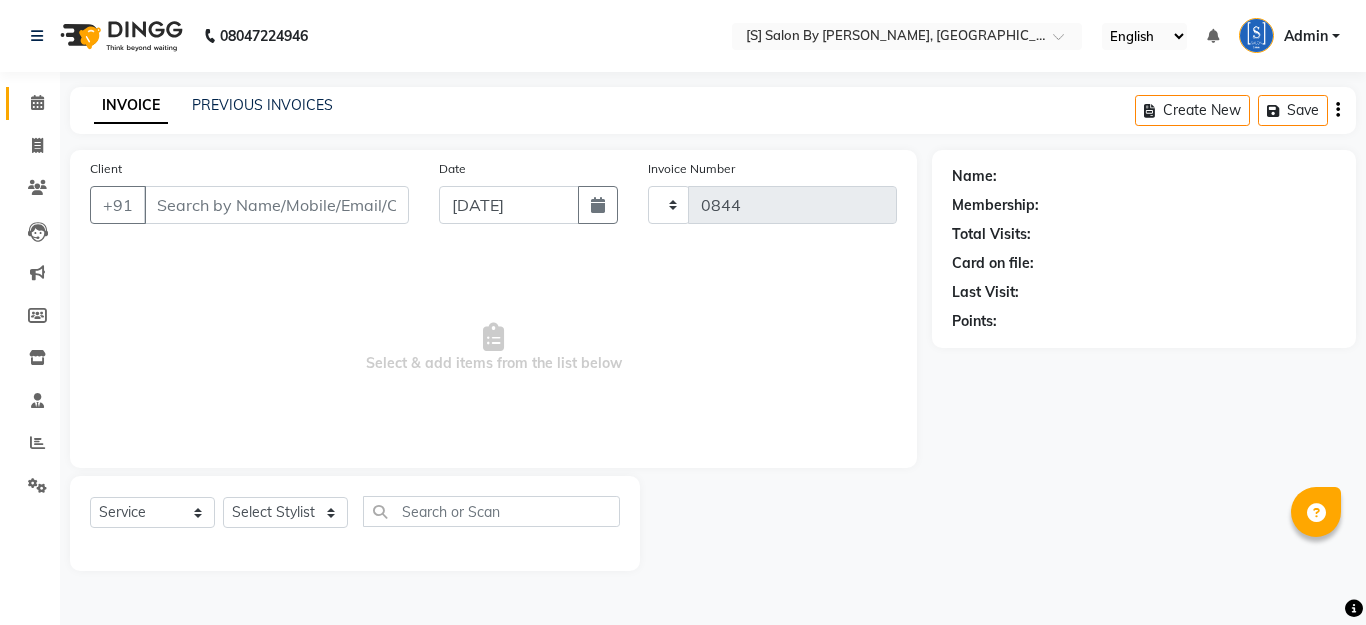 click 